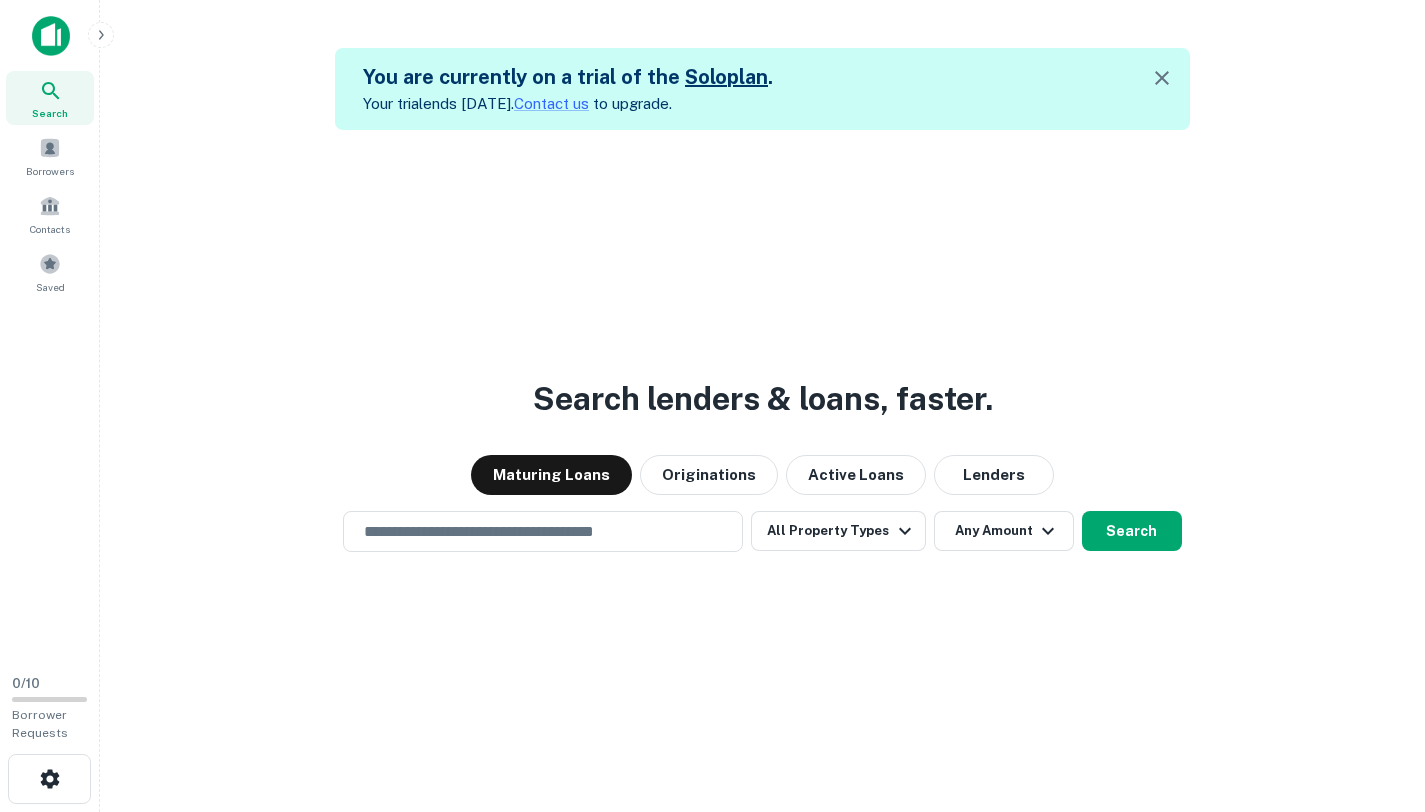 scroll, scrollTop: 0, scrollLeft: 0, axis: both 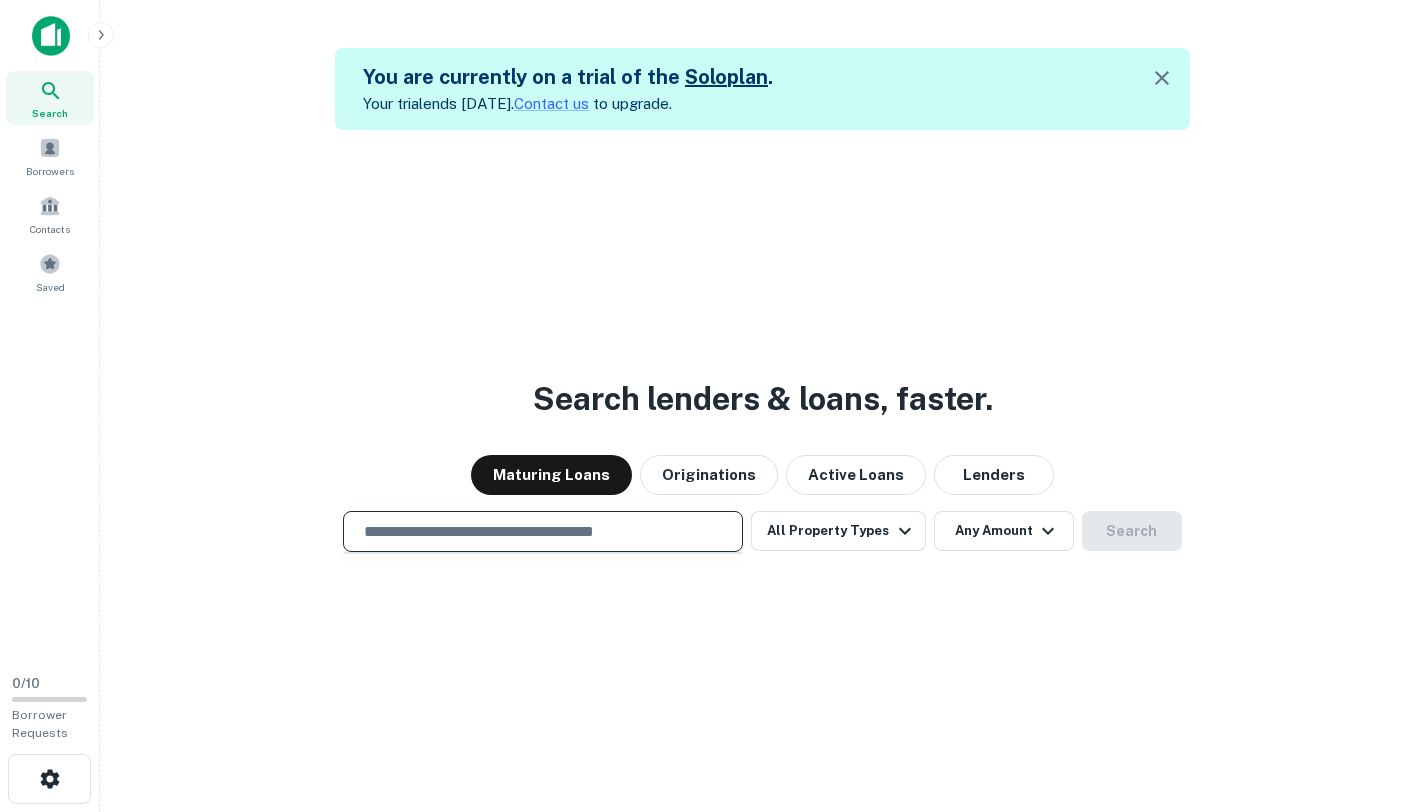 click at bounding box center [543, 531] 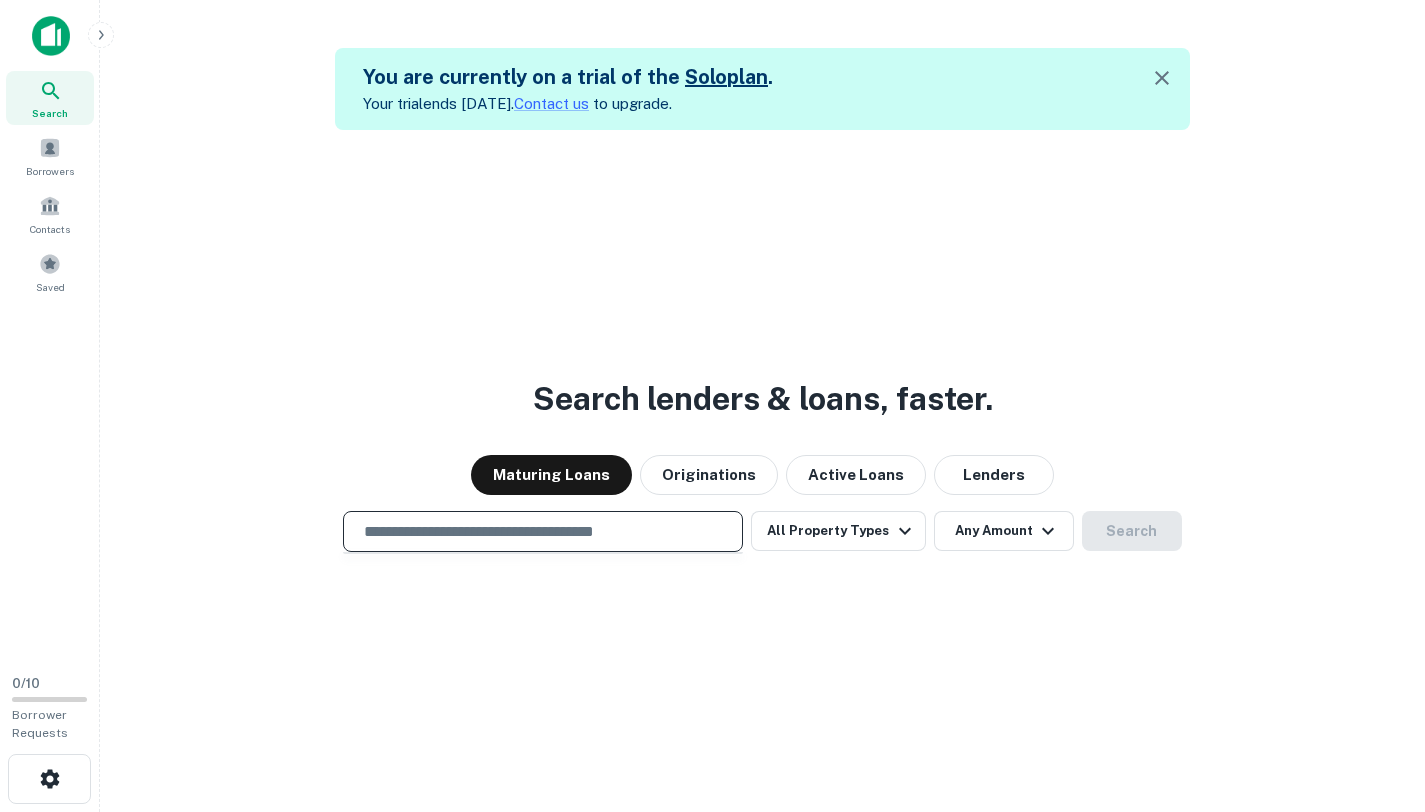 click at bounding box center [543, 531] 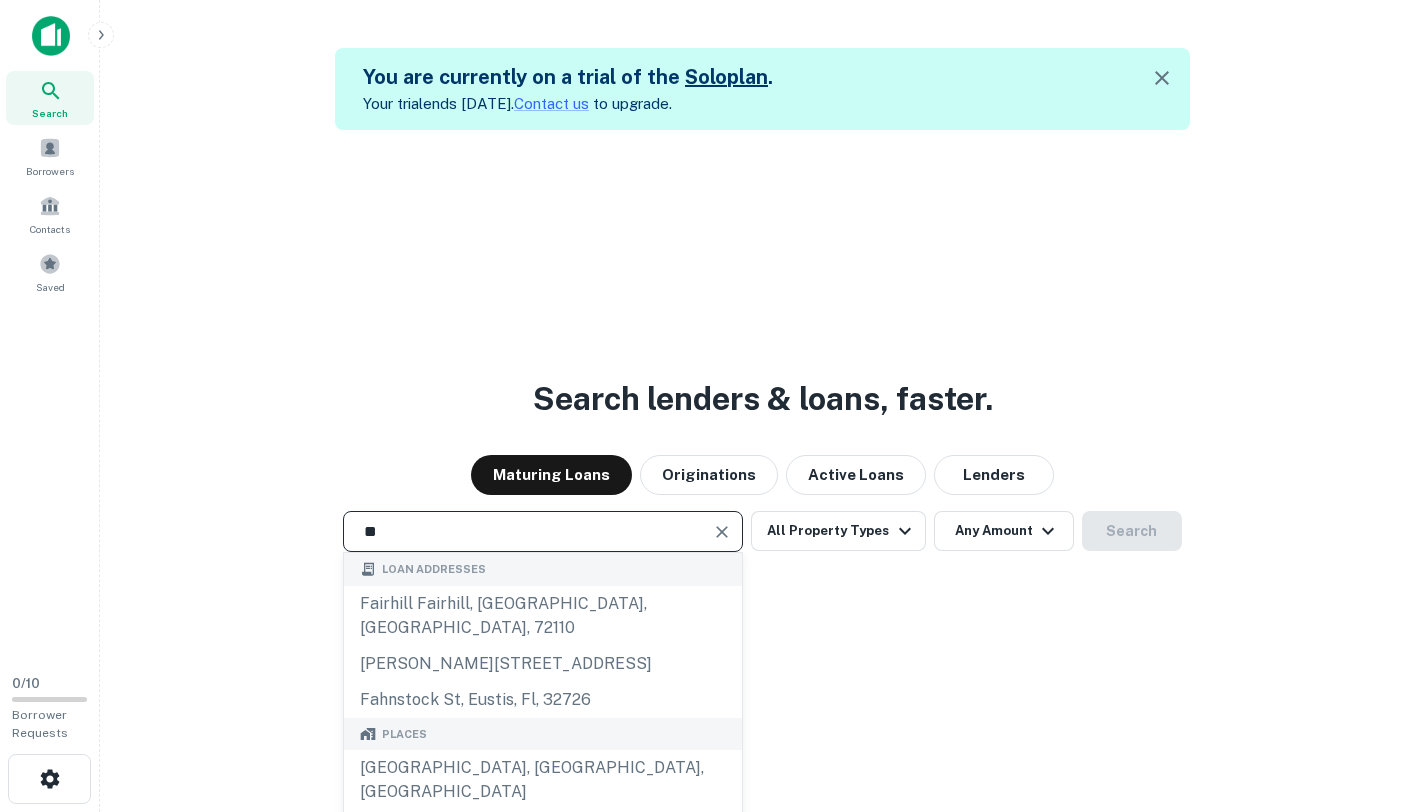type on "*" 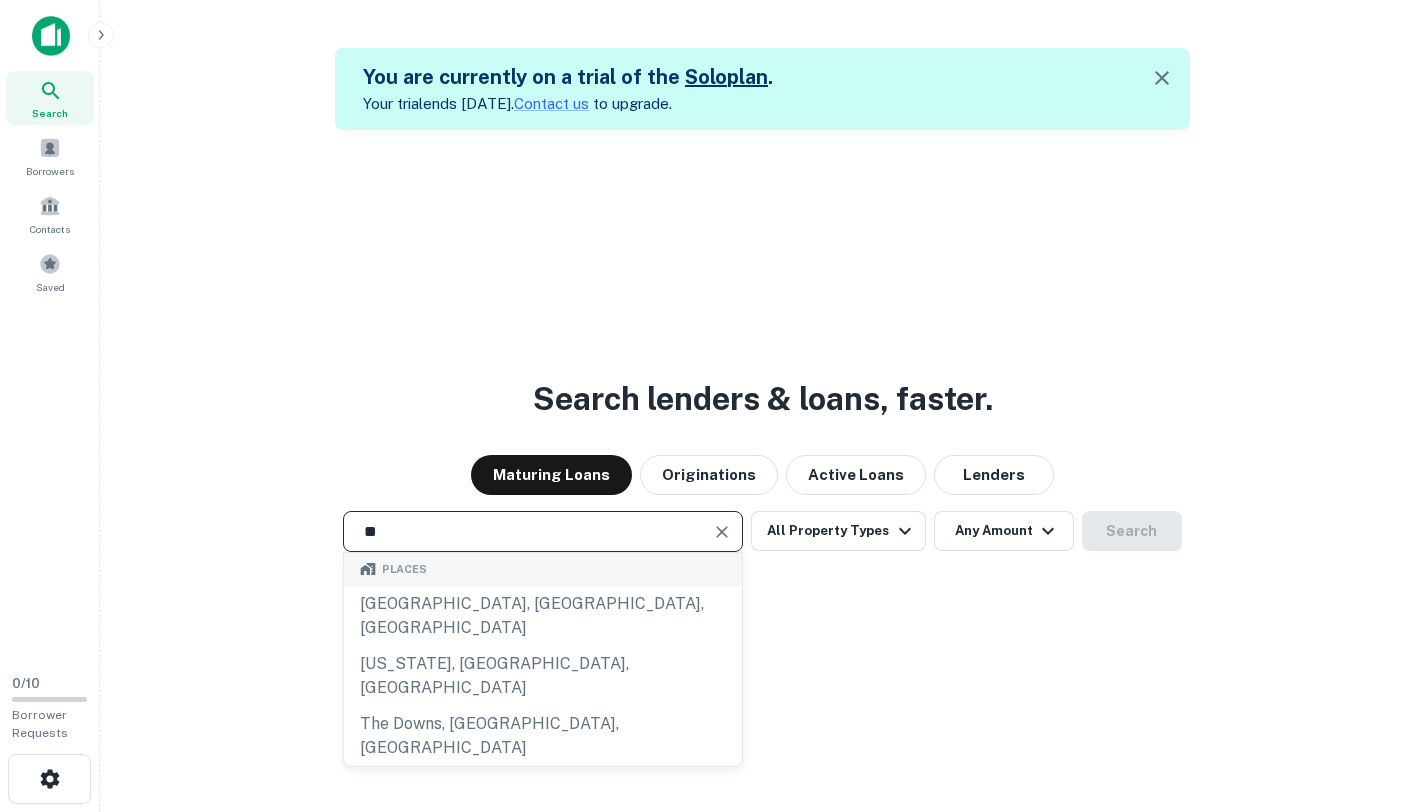 type on "*" 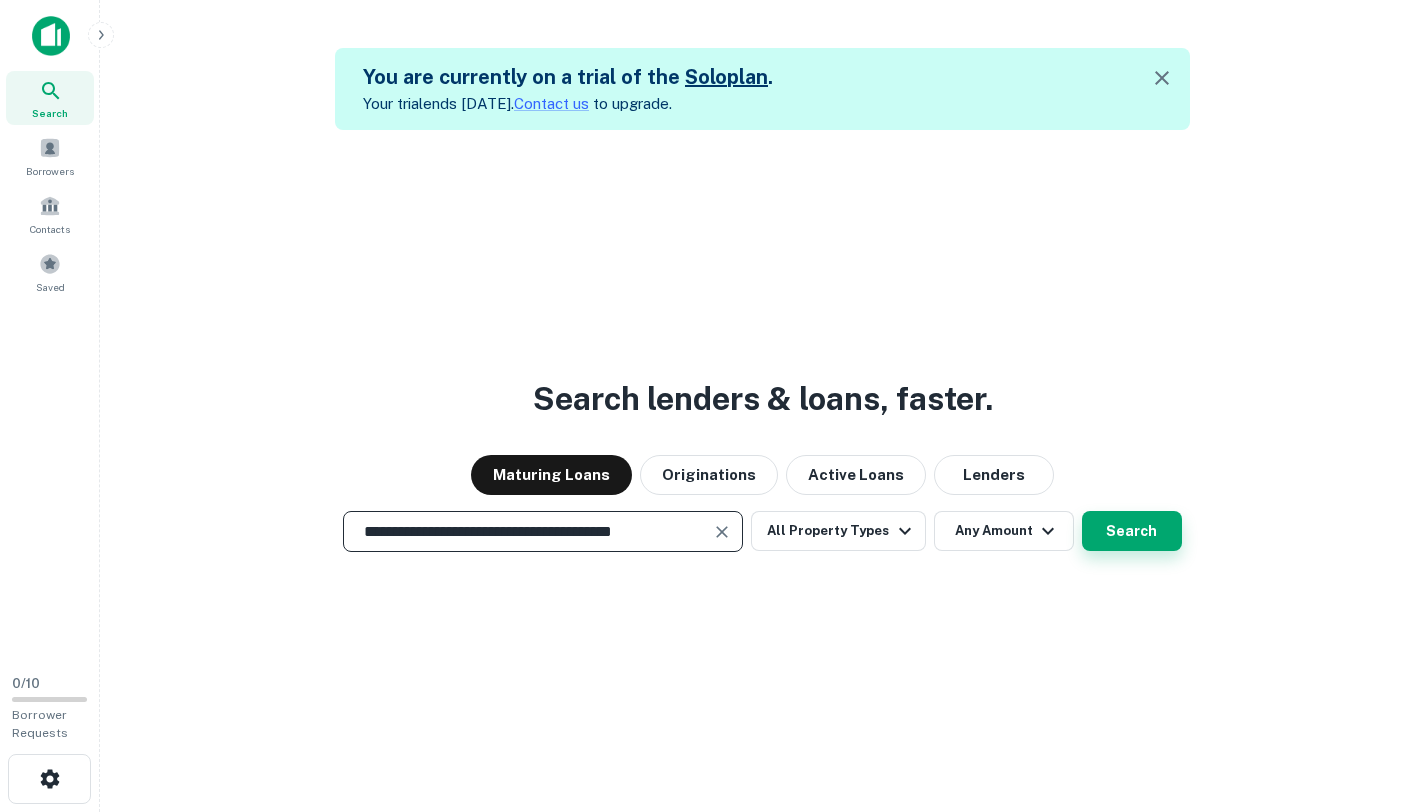 type on "**********" 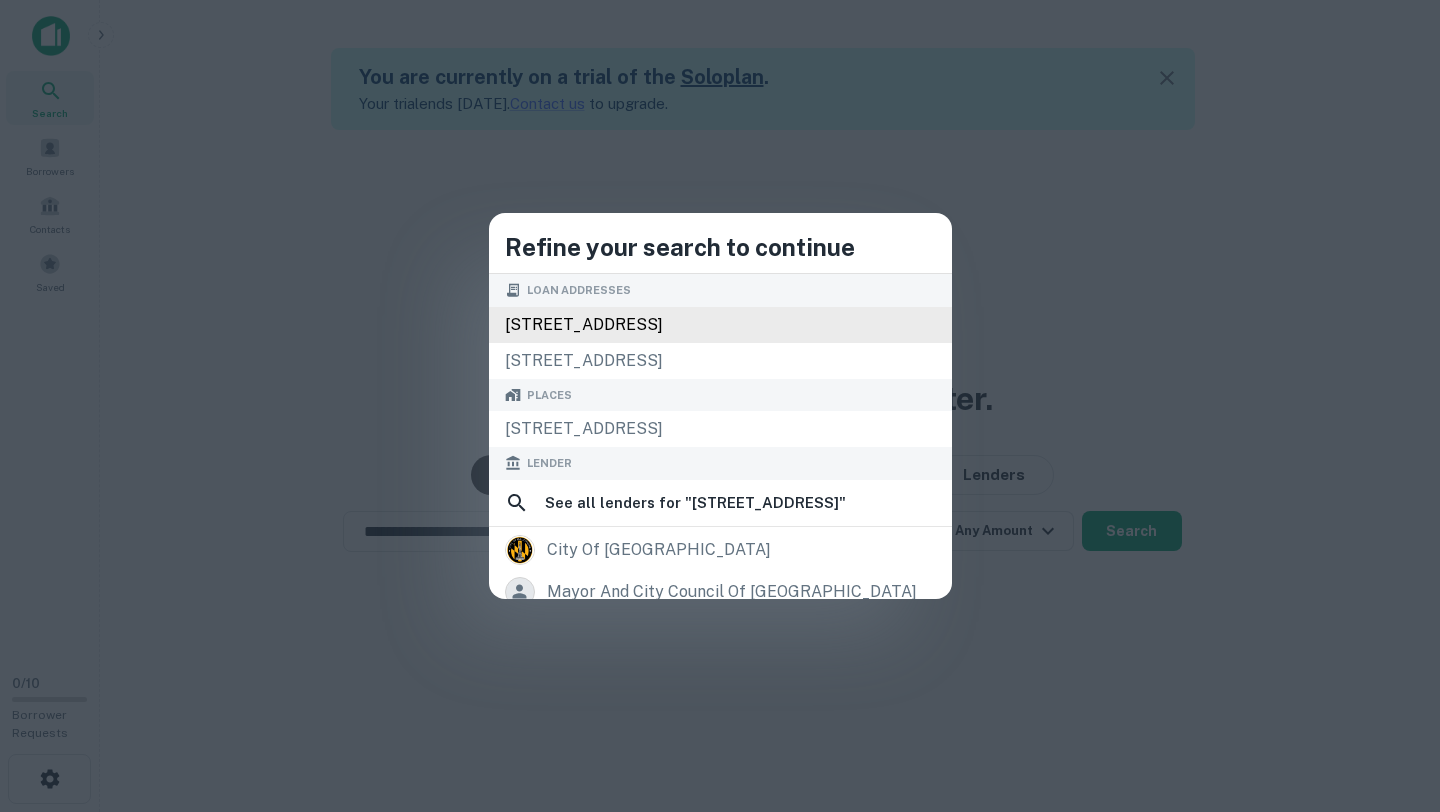 scroll, scrollTop: 73, scrollLeft: 0, axis: vertical 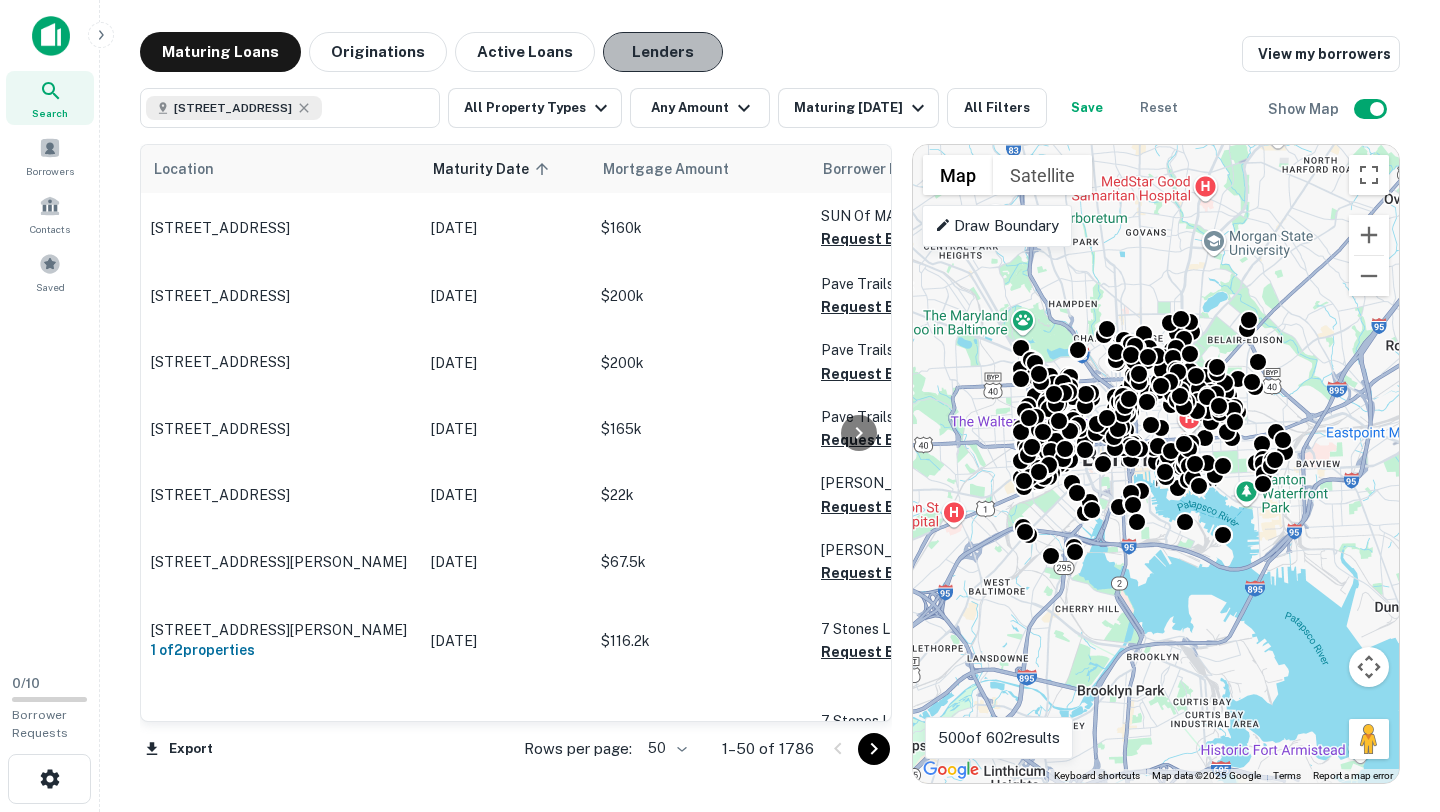 click on "Lenders" at bounding box center (663, 52) 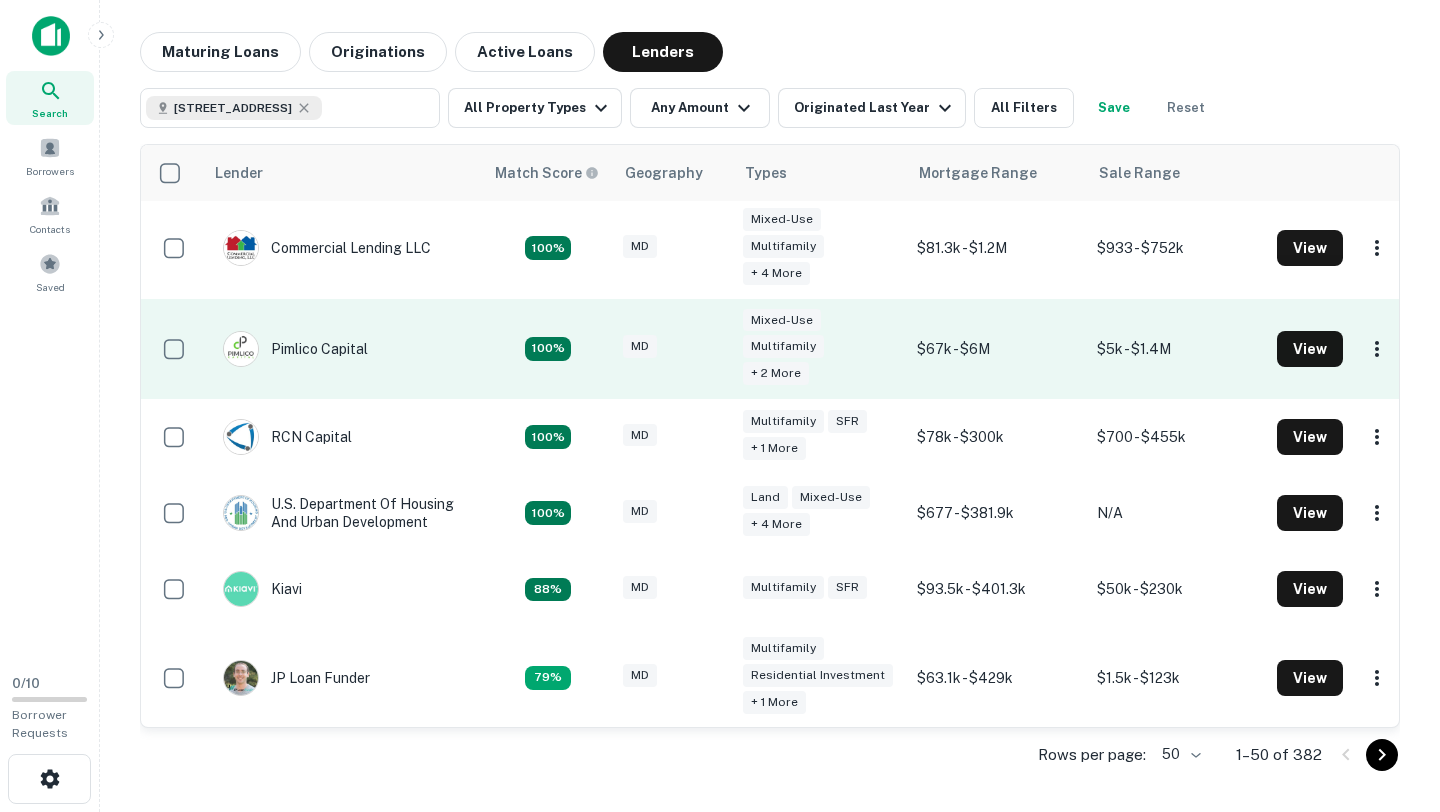 scroll, scrollTop: 0, scrollLeft: 0, axis: both 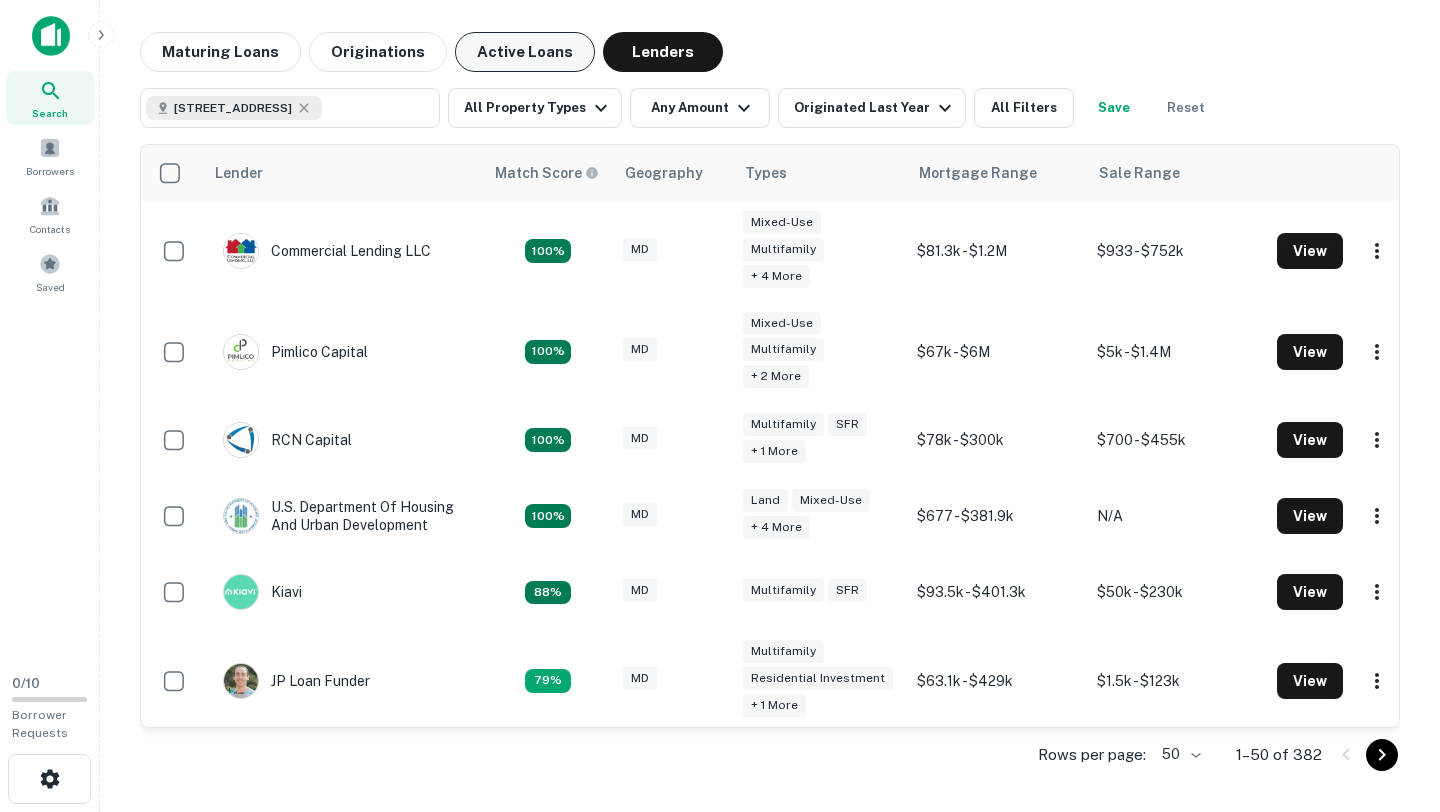 click on "Active Loans" at bounding box center (525, 52) 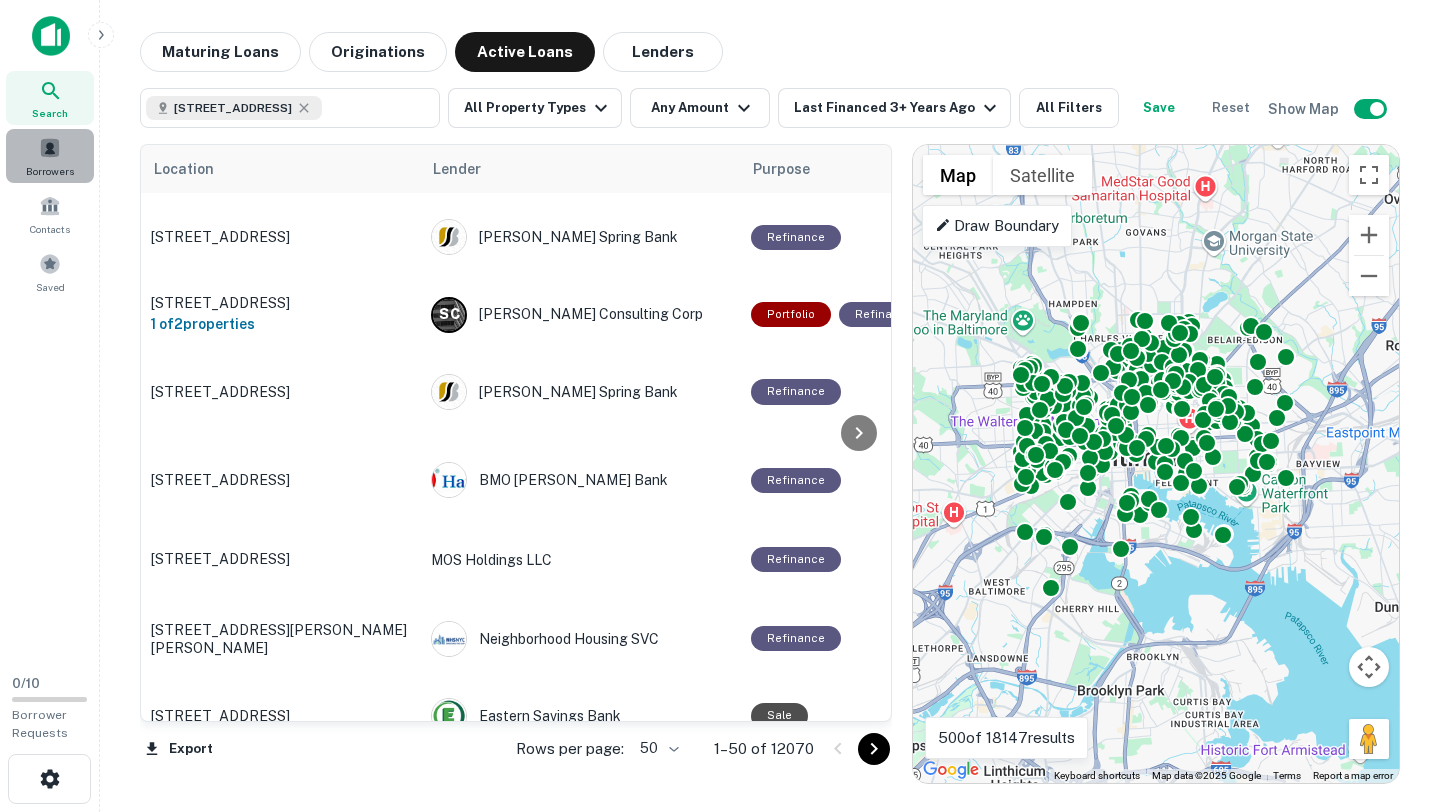 click at bounding box center [50, 148] 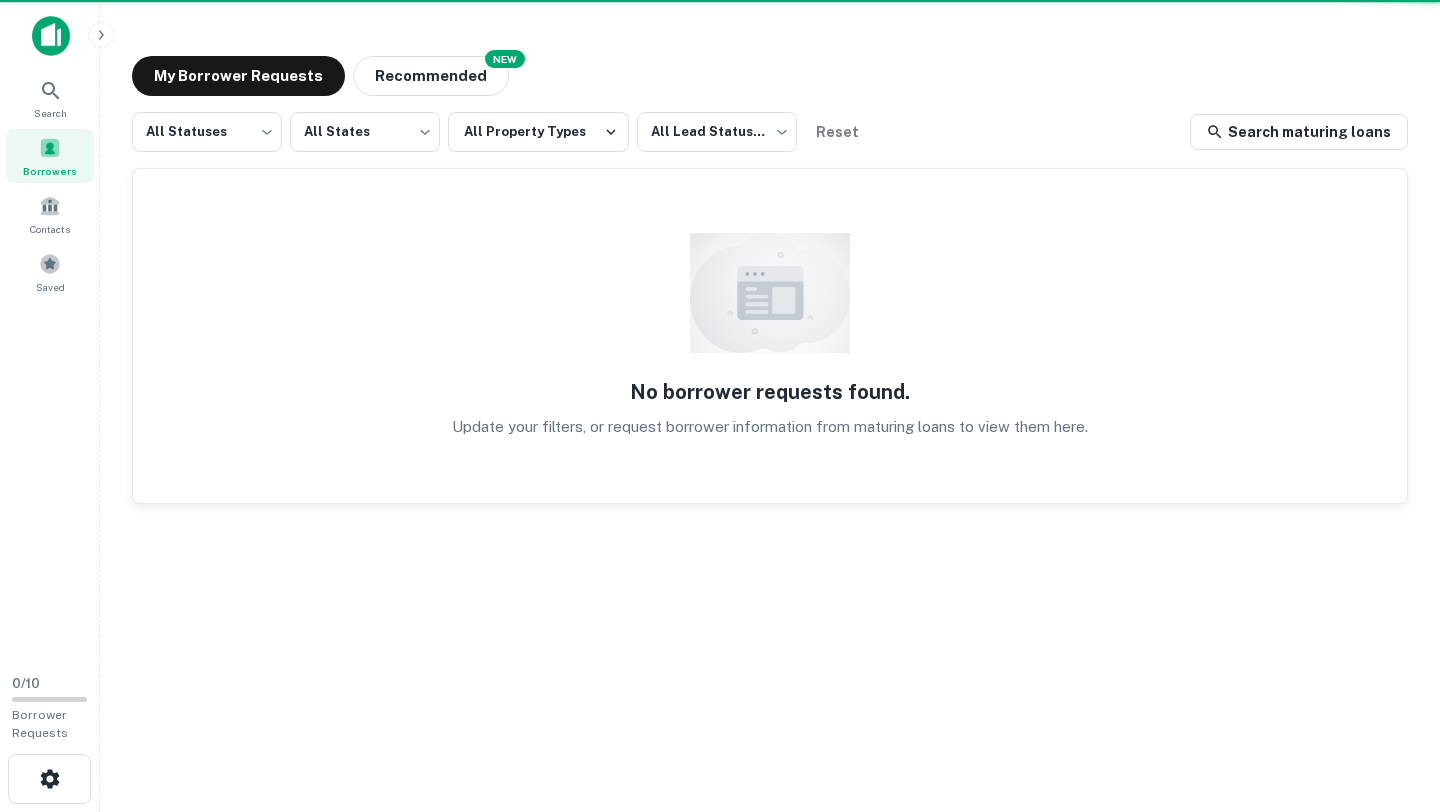 scroll, scrollTop: 0, scrollLeft: 0, axis: both 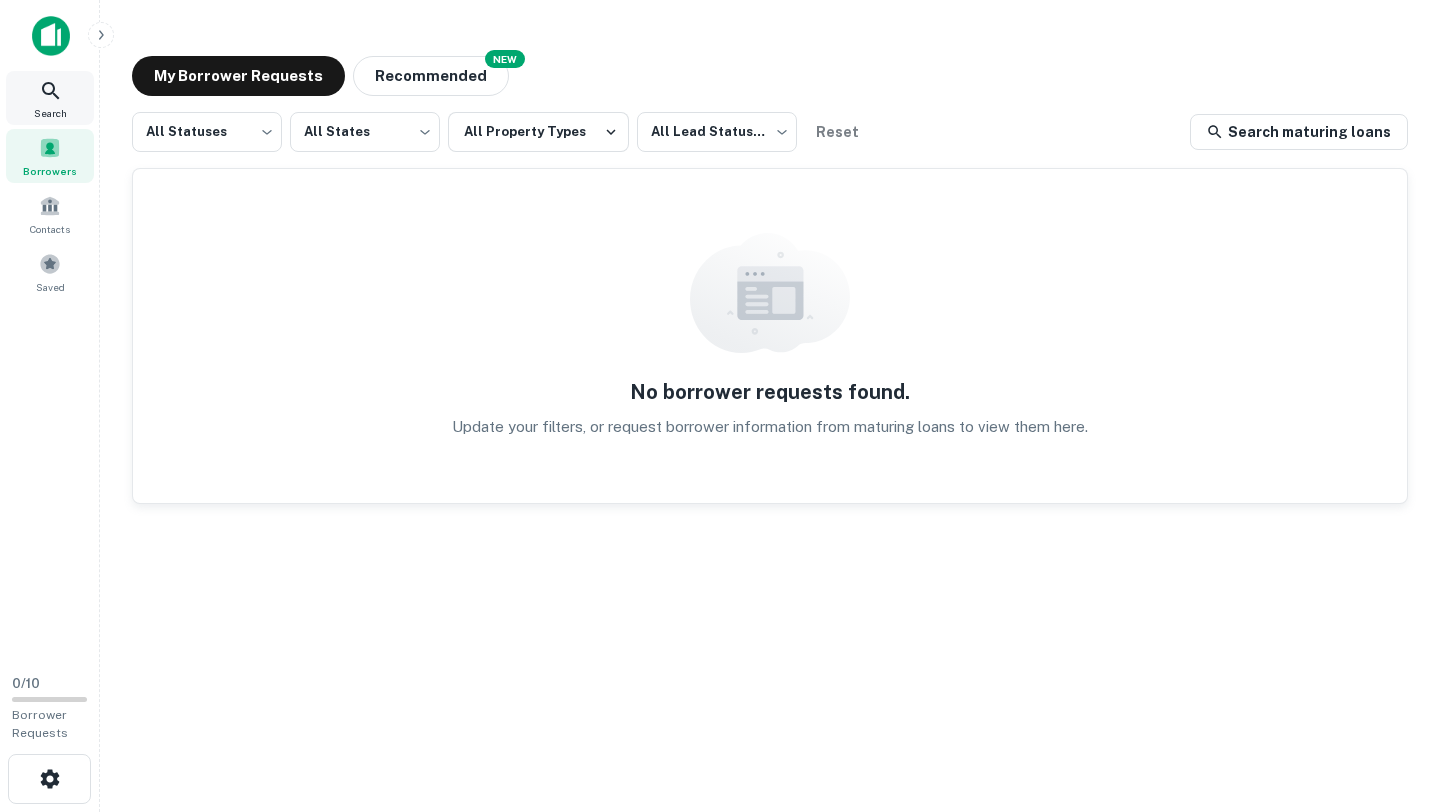 click 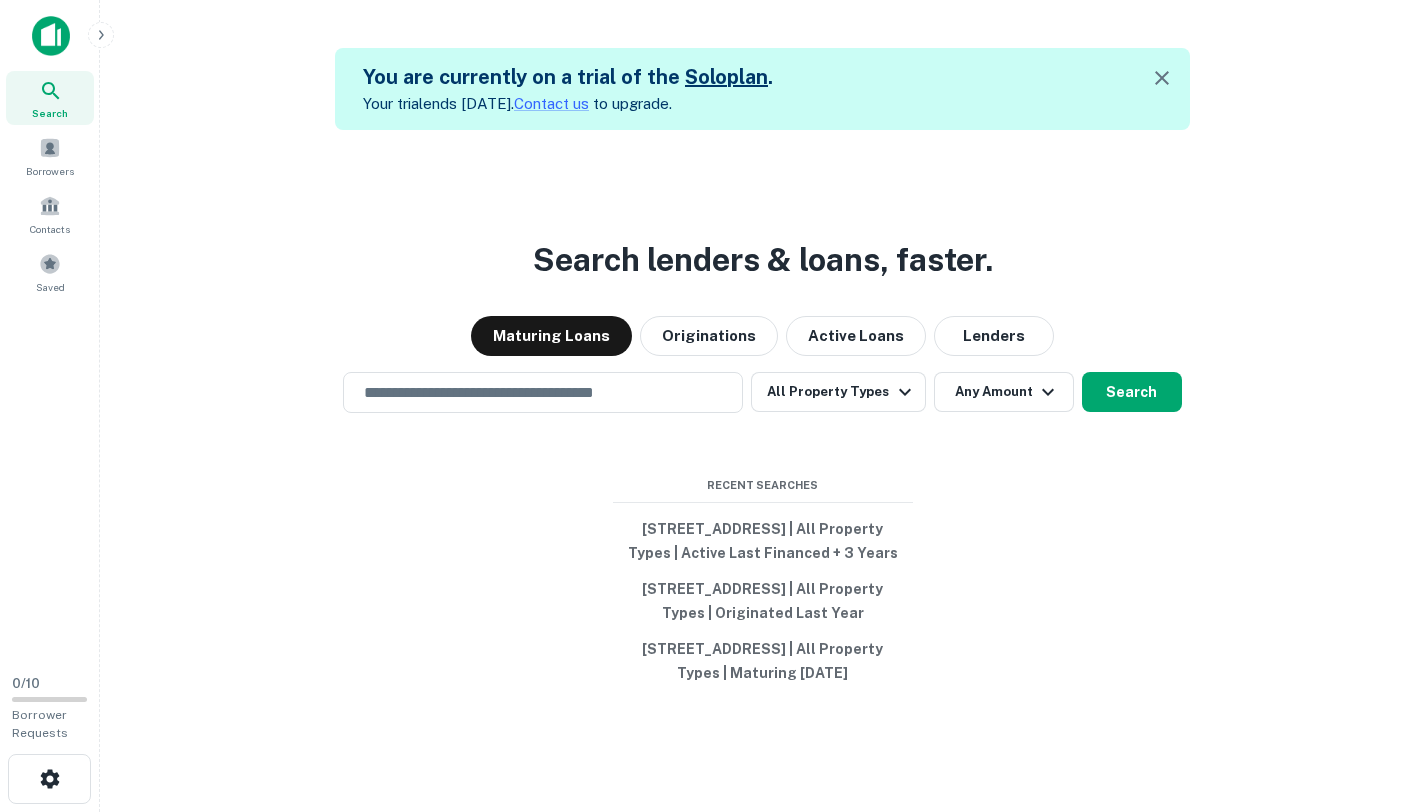 scroll, scrollTop: 0, scrollLeft: 0, axis: both 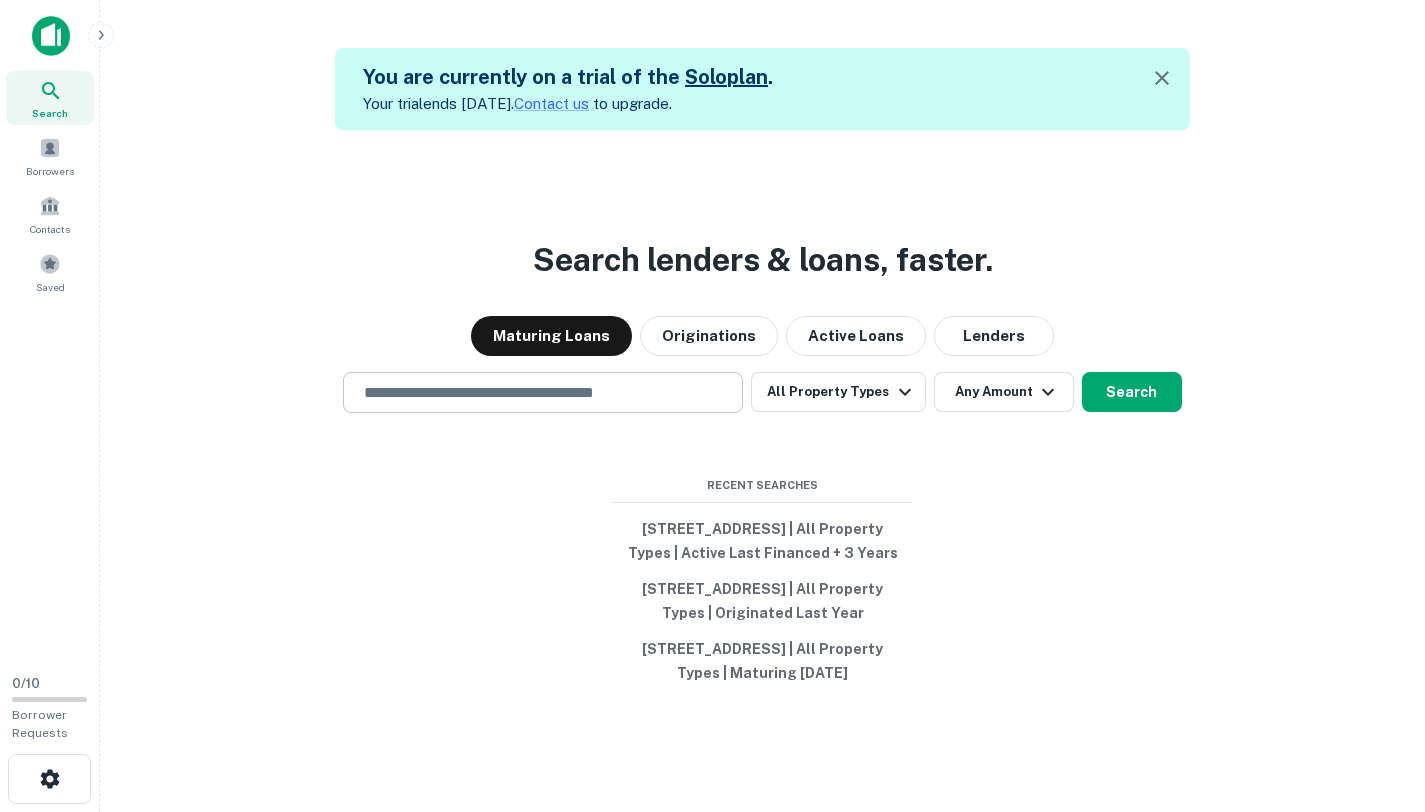 click at bounding box center (543, 392) 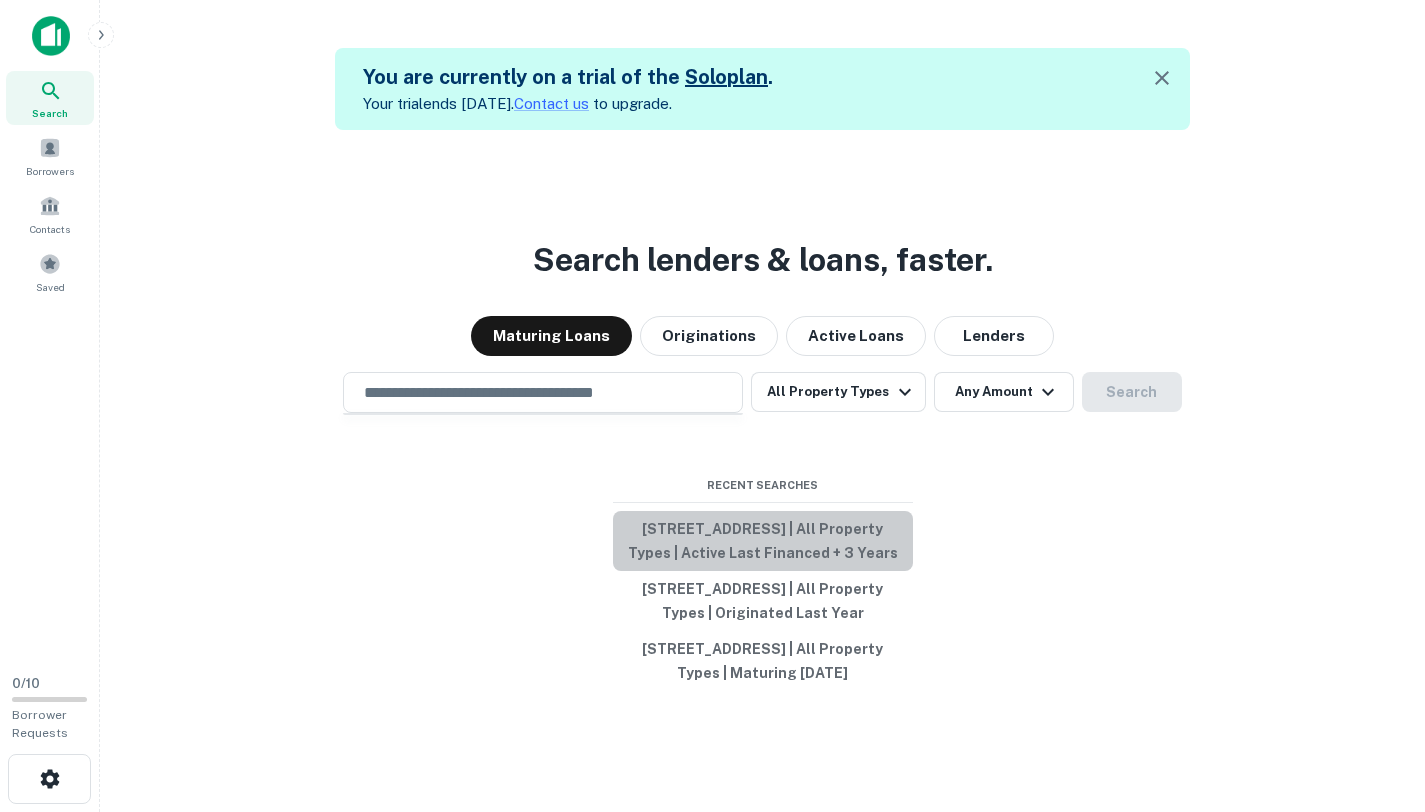 click on "[STREET_ADDRESS] | All Property Types | Active Last Financed + 3 Years" at bounding box center (763, 541) 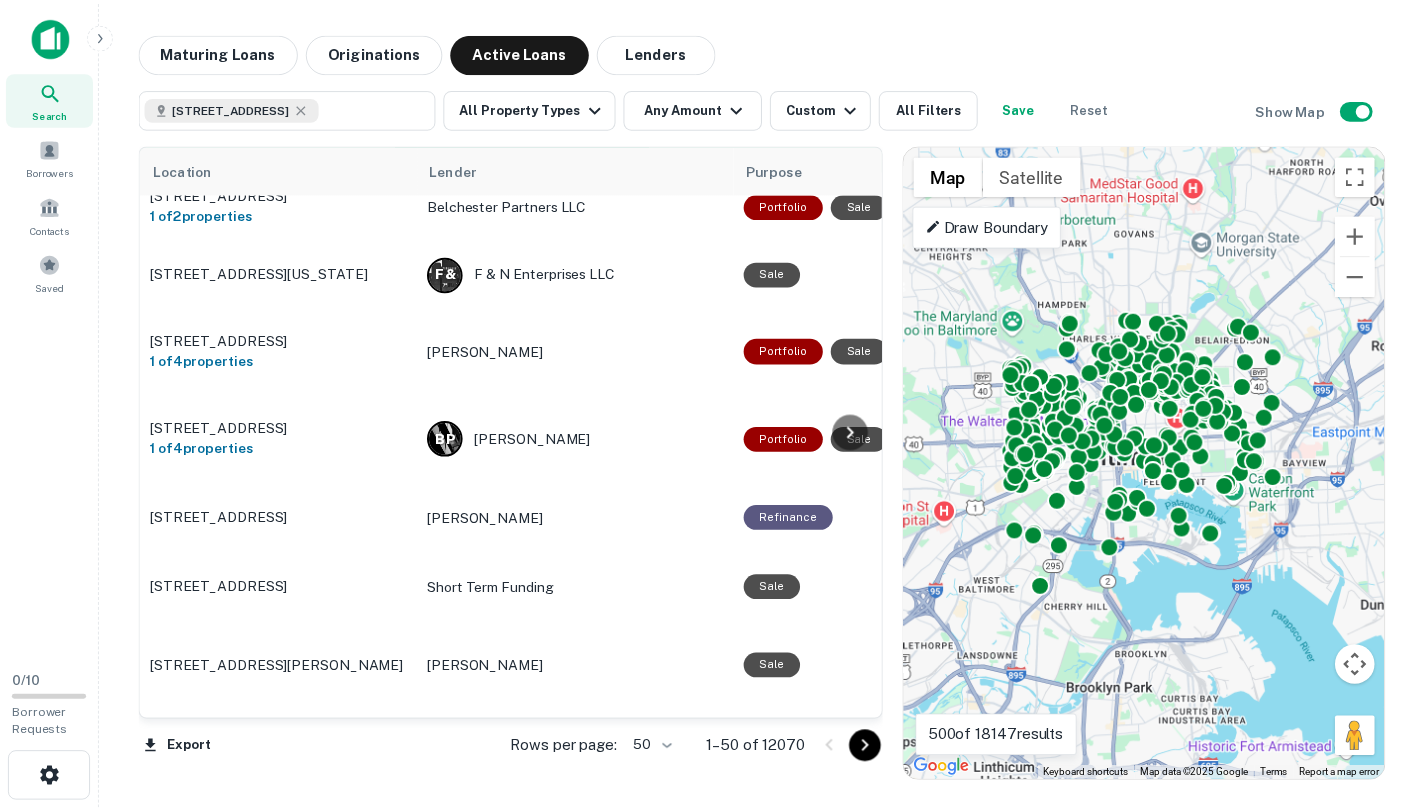 scroll, scrollTop: 0, scrollLeft: 0, axis: both 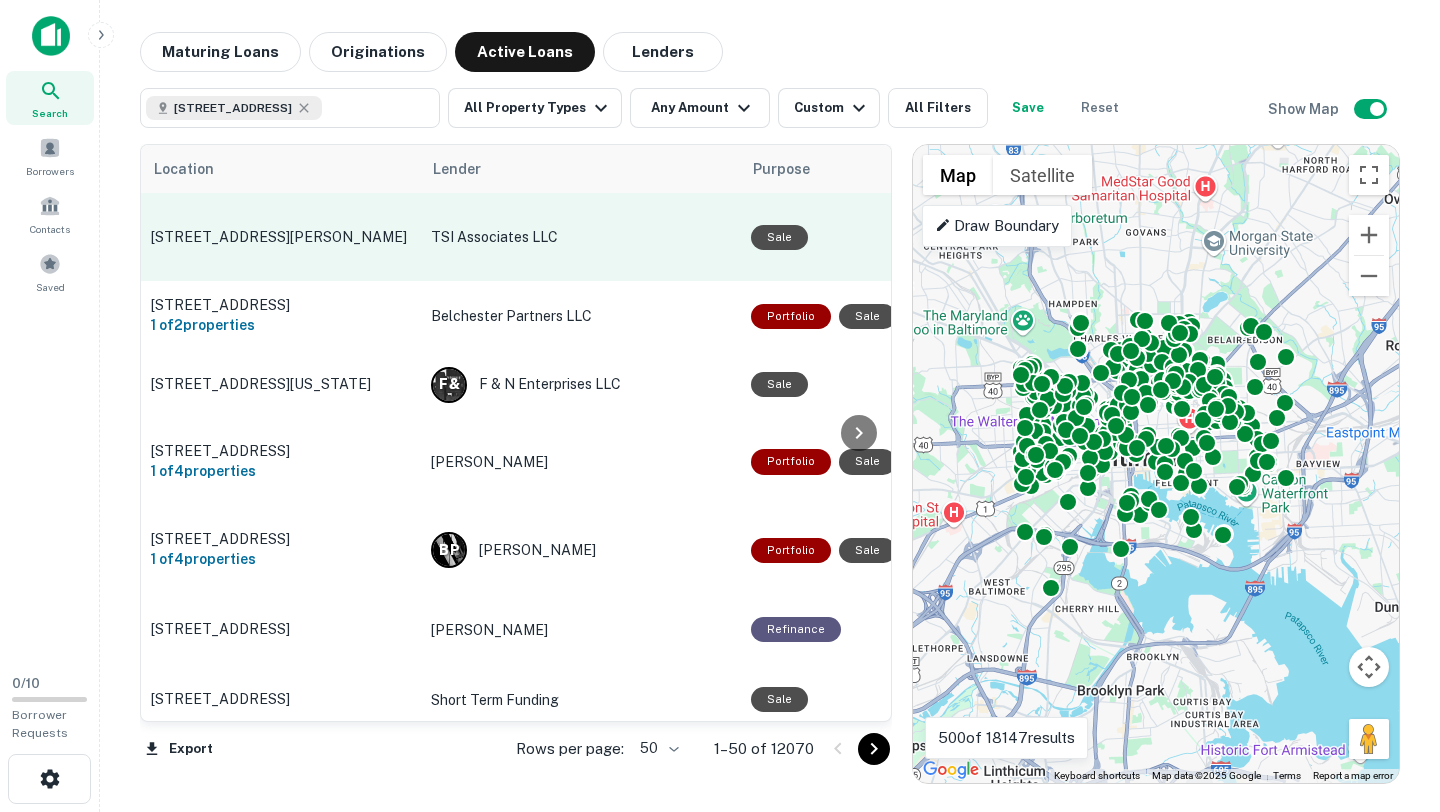 click on "[STREET_ADDRESS][PERSON_NAME]" at bounding box center (281, 237) 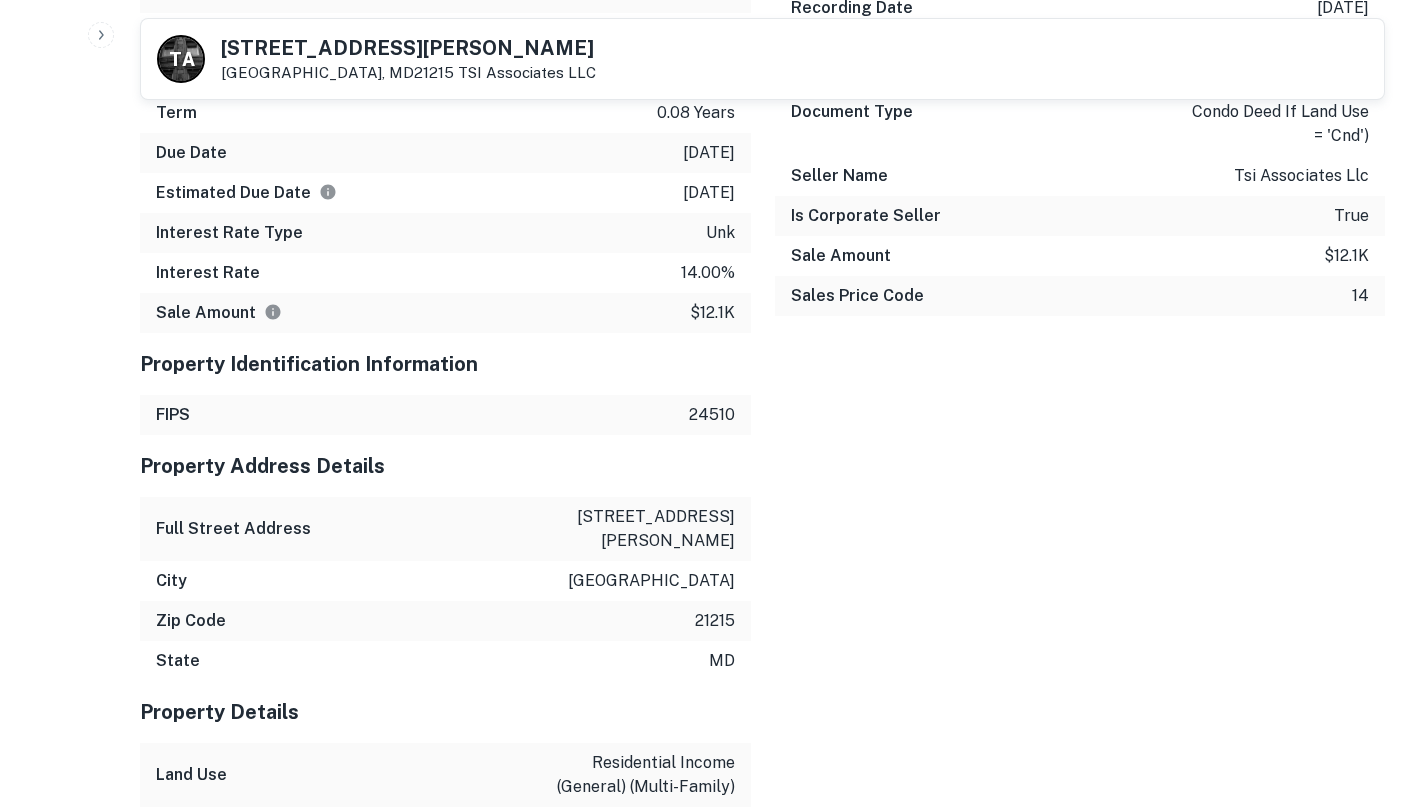 scroll, scrollTop: 1478, scrollLeft: 0, axis: vertical 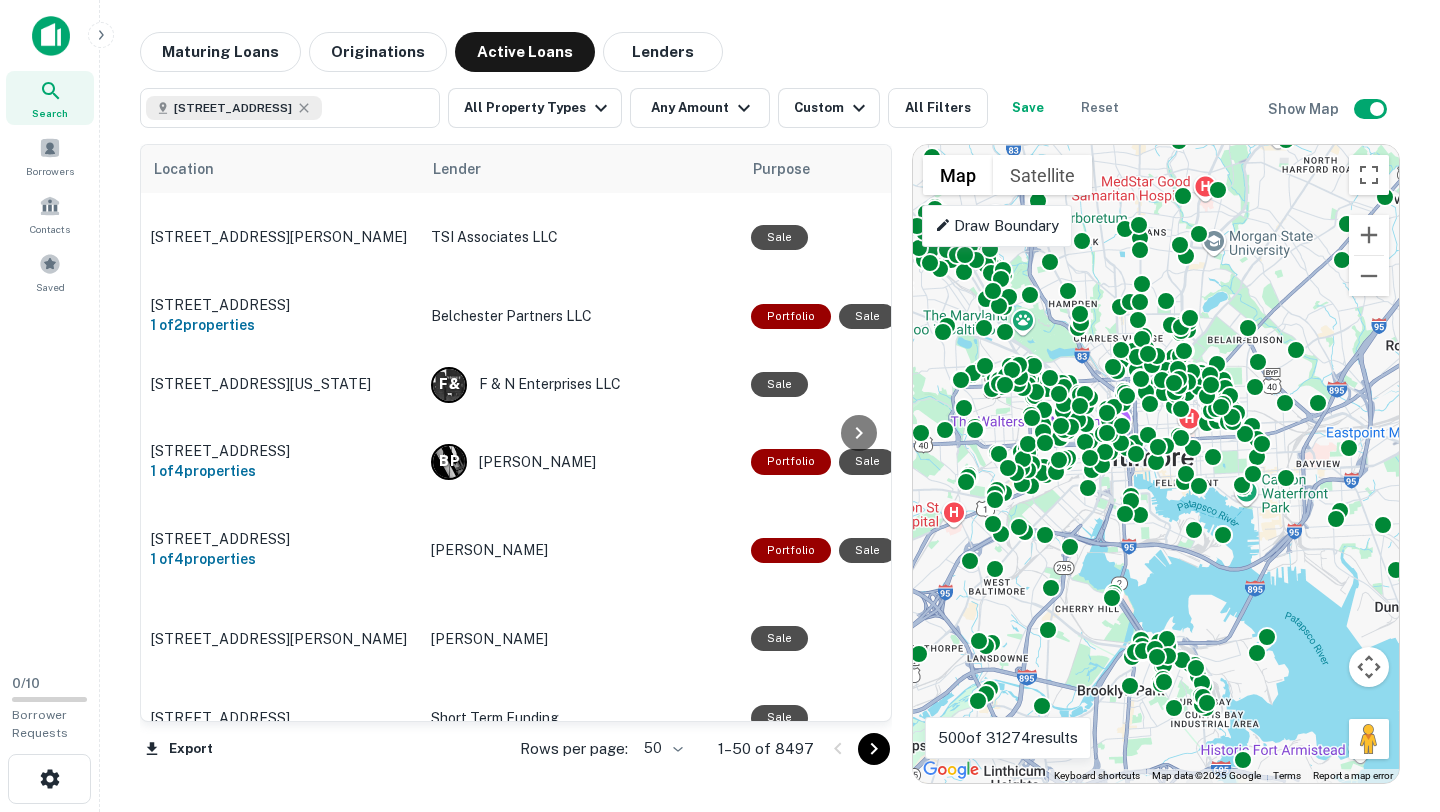 click at bounding box center (1156, 464) 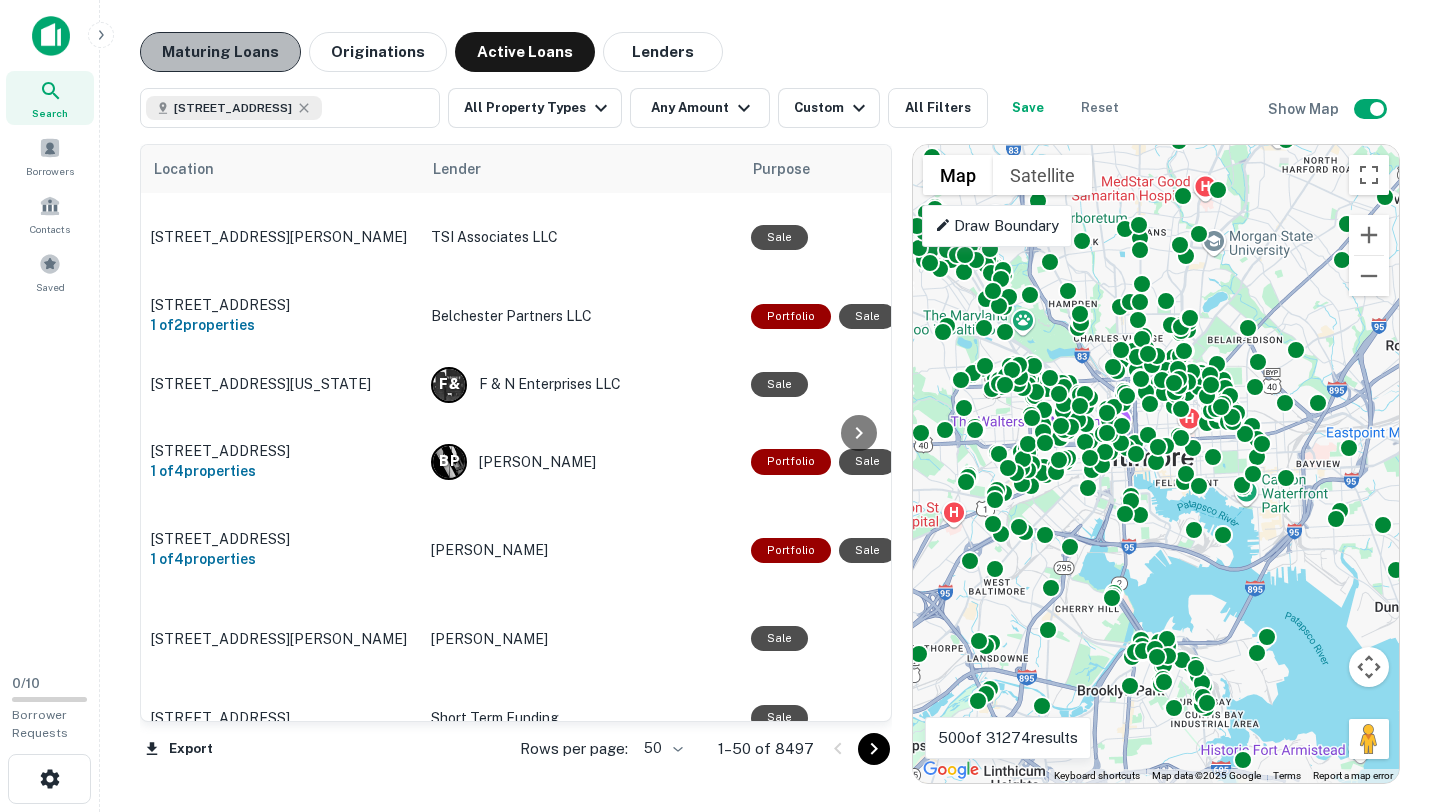 click on "Maturing Loans" at bounding box center [220, 52] 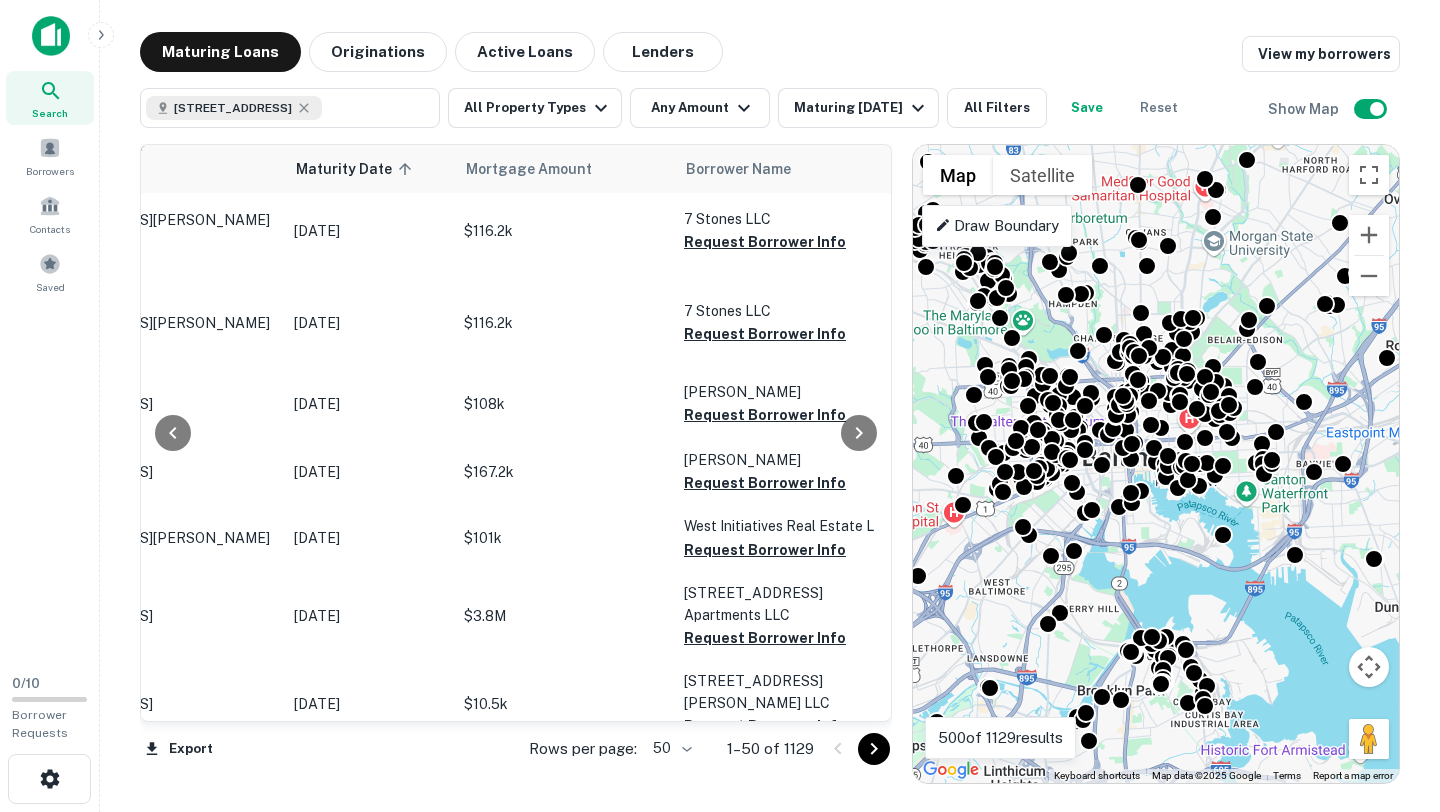 scroll, scrollTop: 410, scrollLeft: 0, axis: vertical 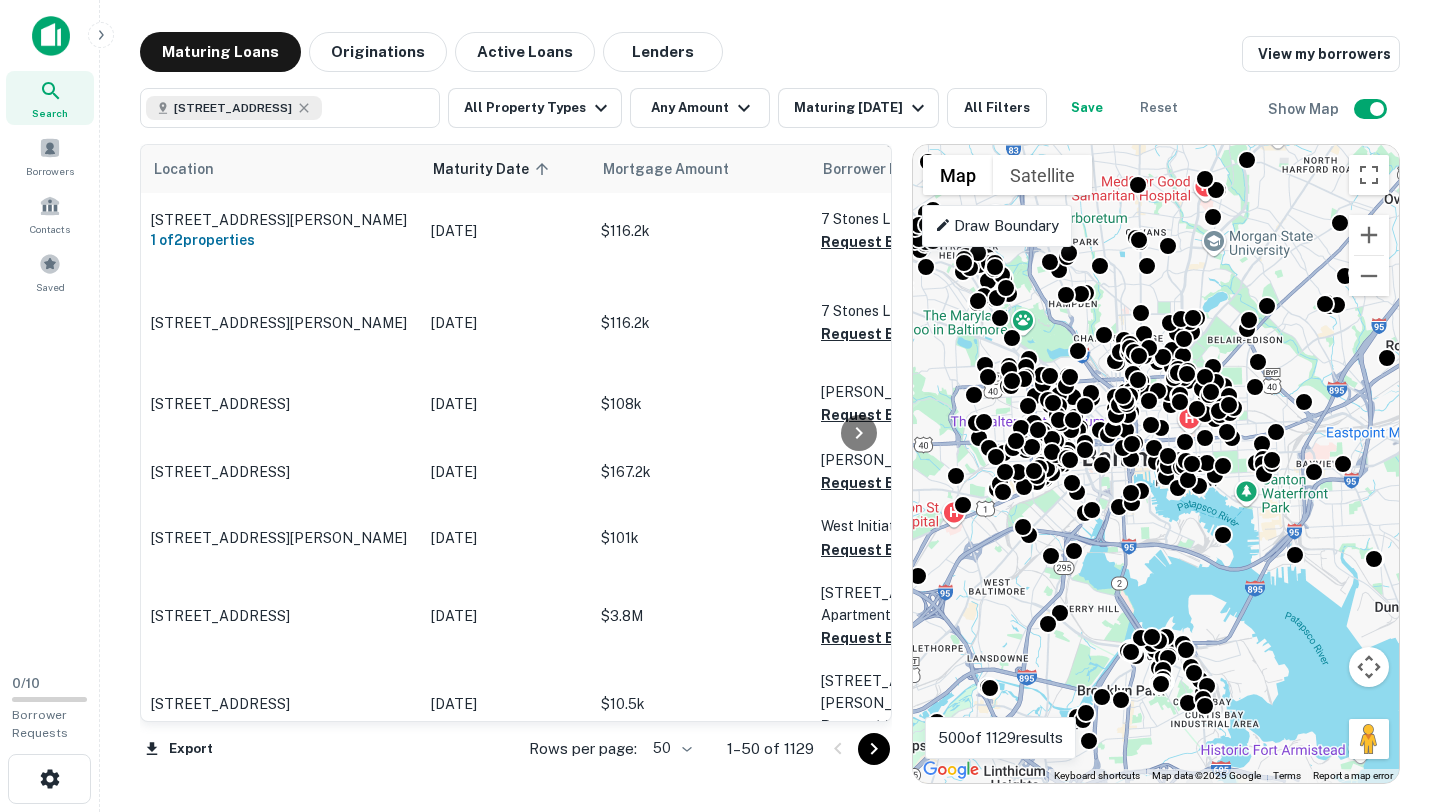 type 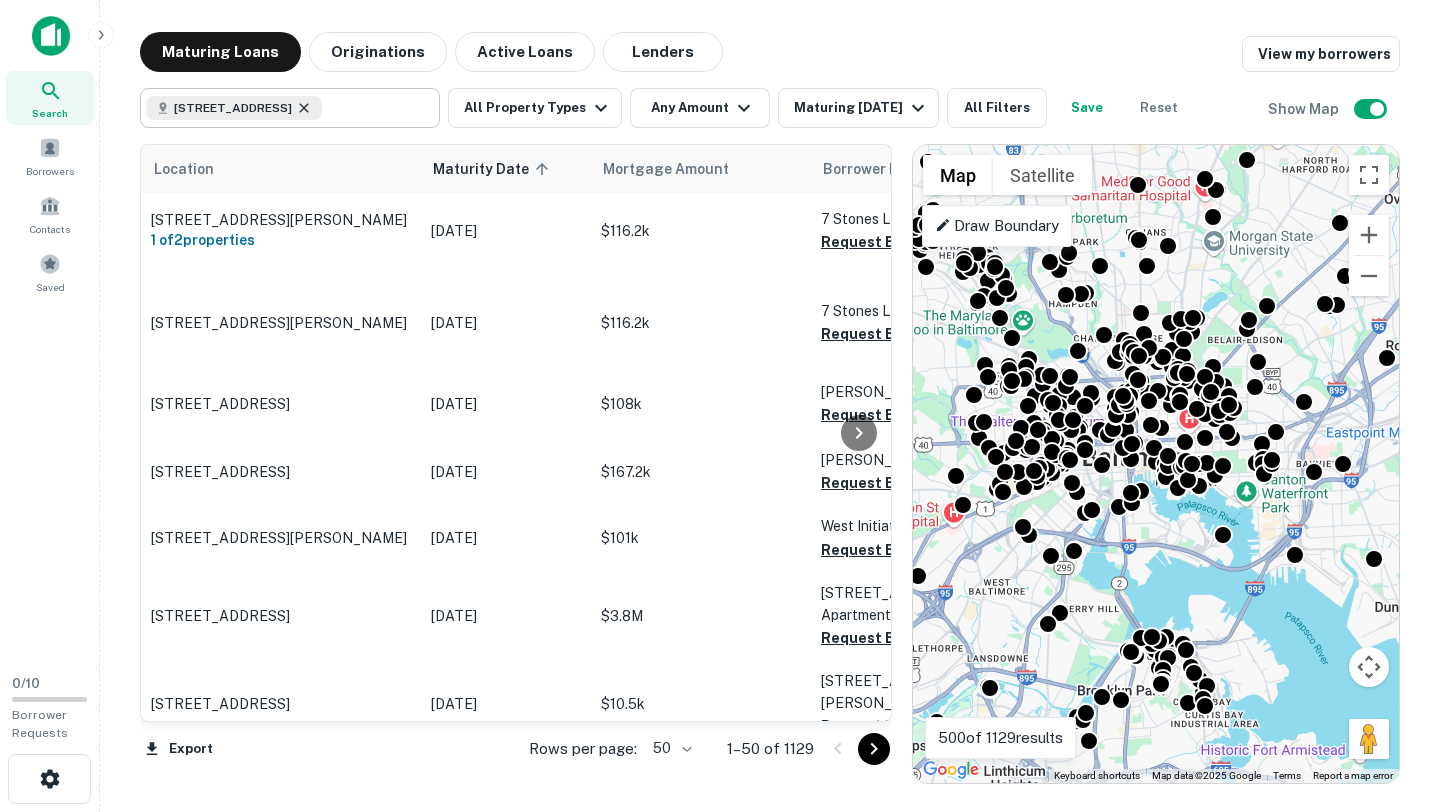 click 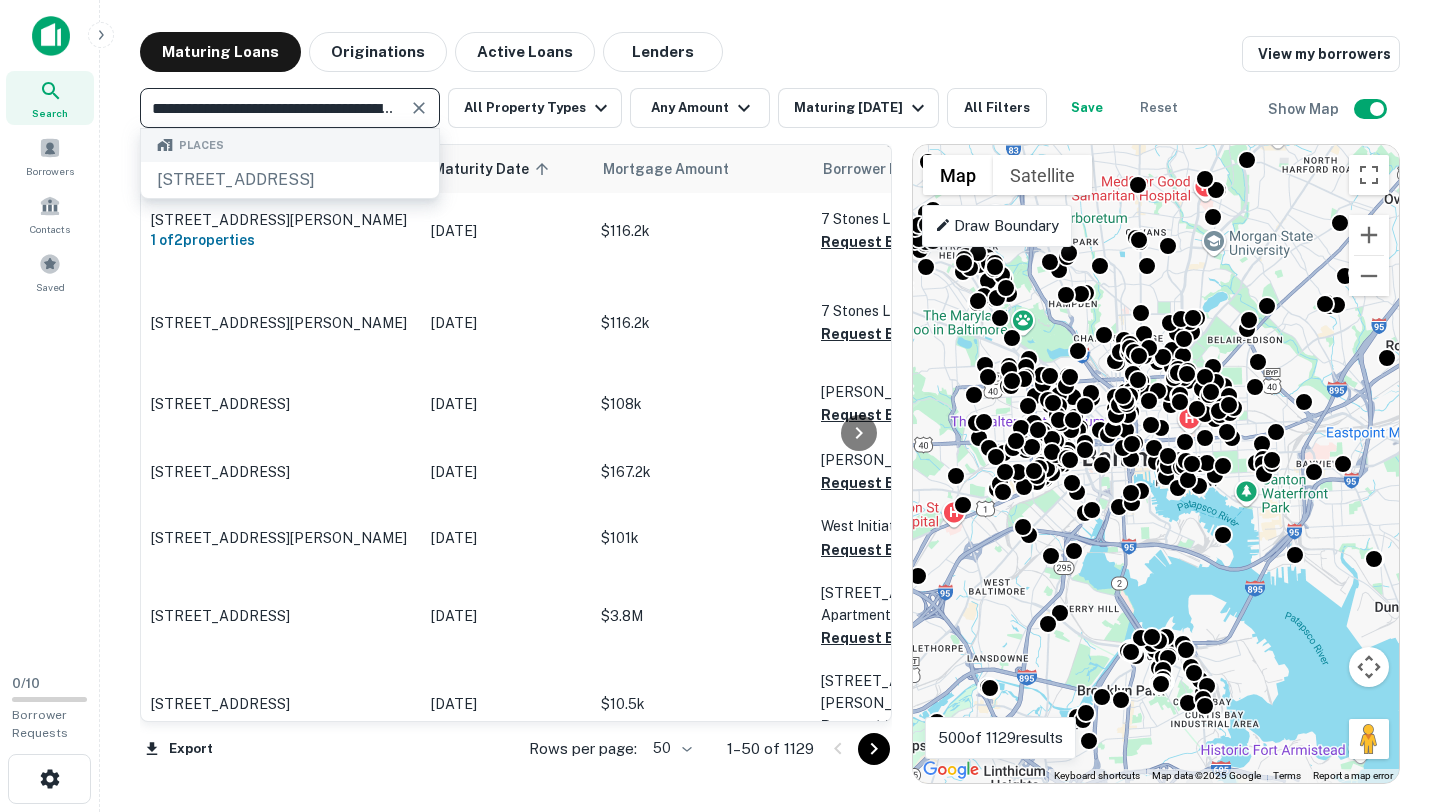 click on "**********" at bounding box center [273, 108] 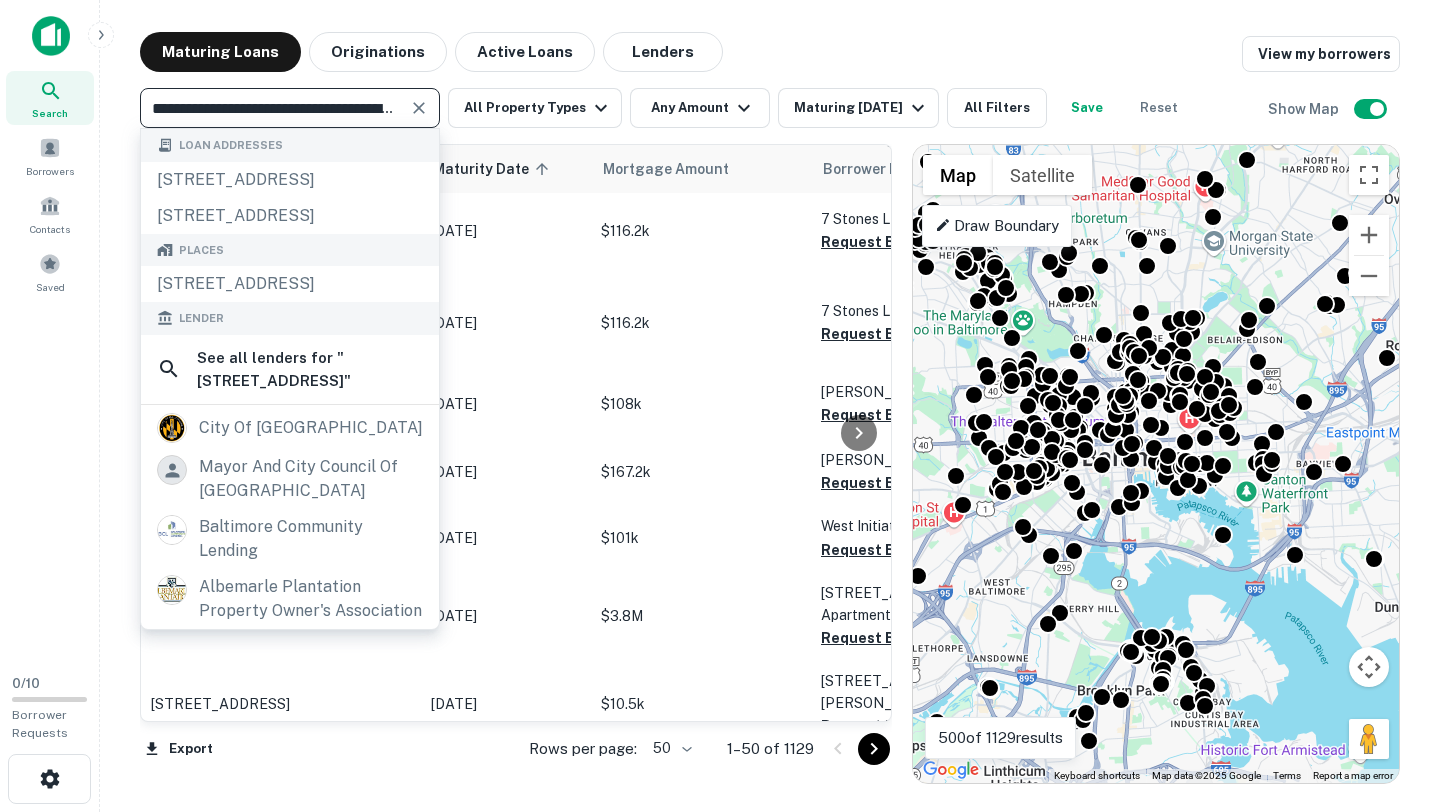 click on "**********" at bounding box center (273, 108) 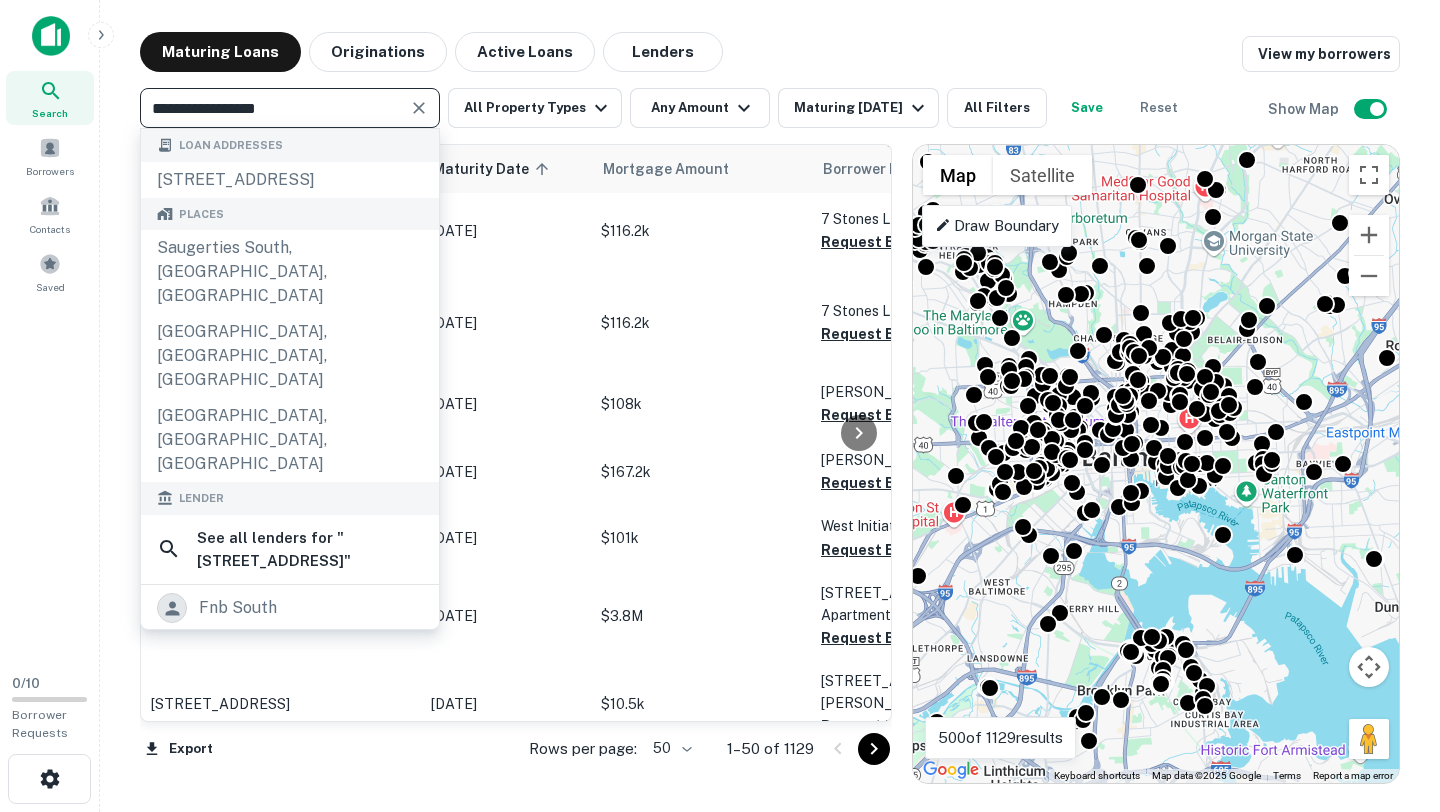 type on "**********" 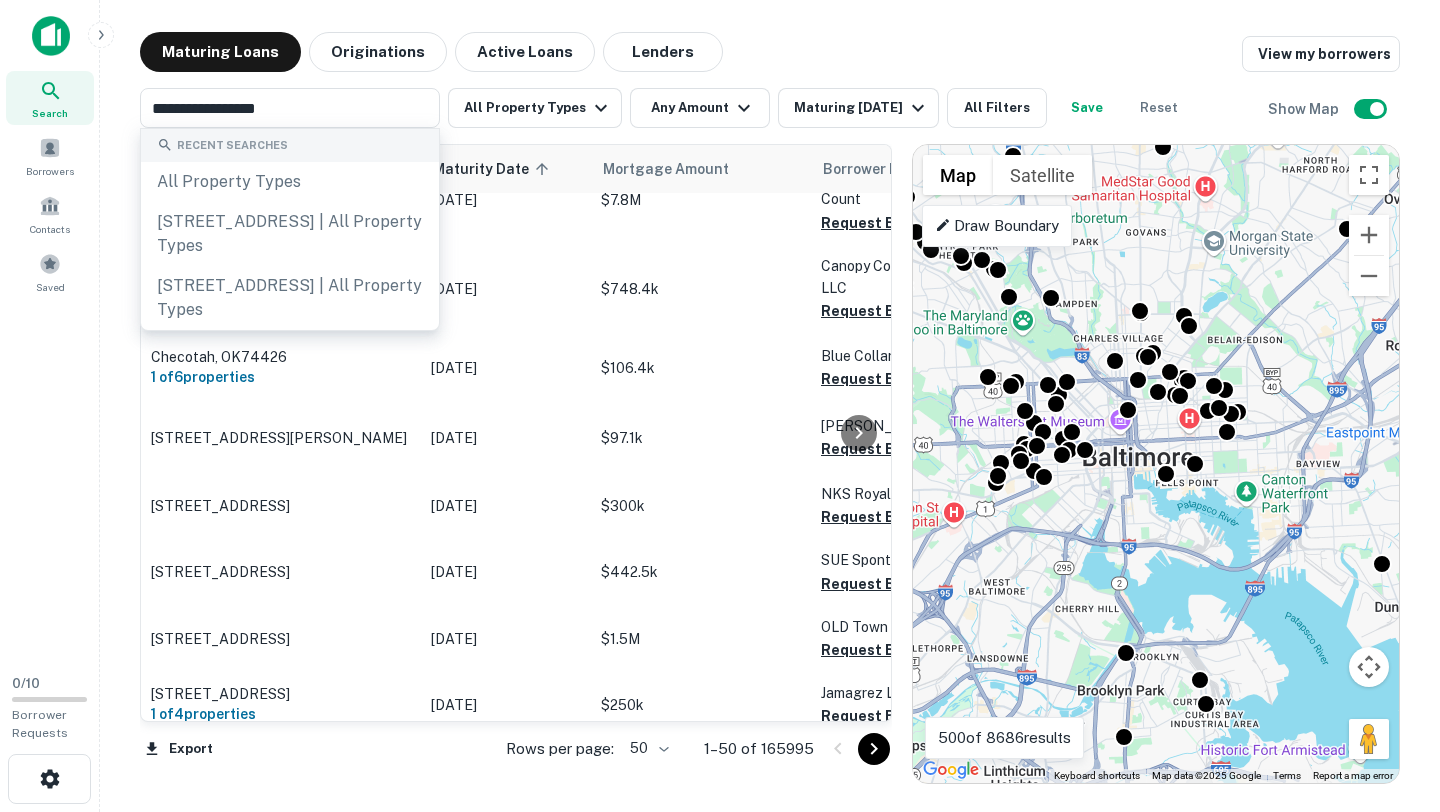 type 